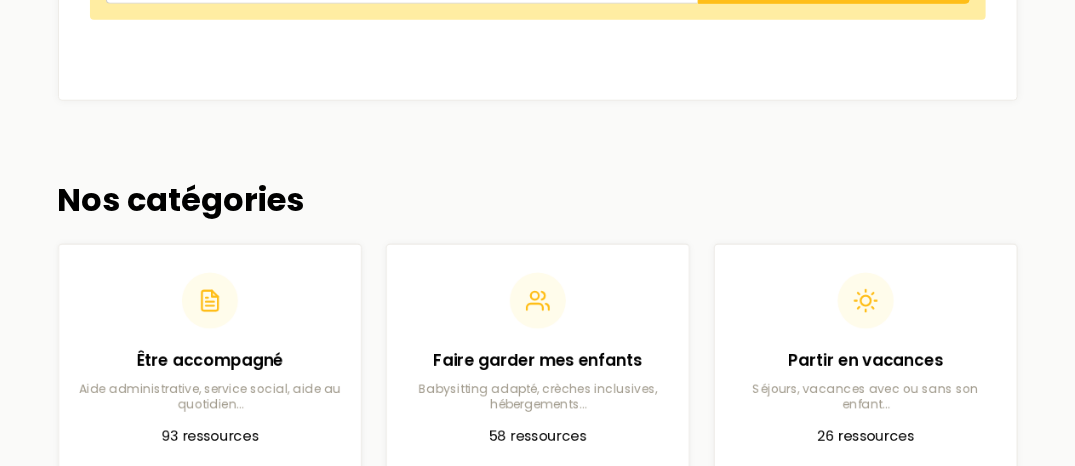 scroll, scrollTop: 600, scrollLeft: 0, axis: vertical 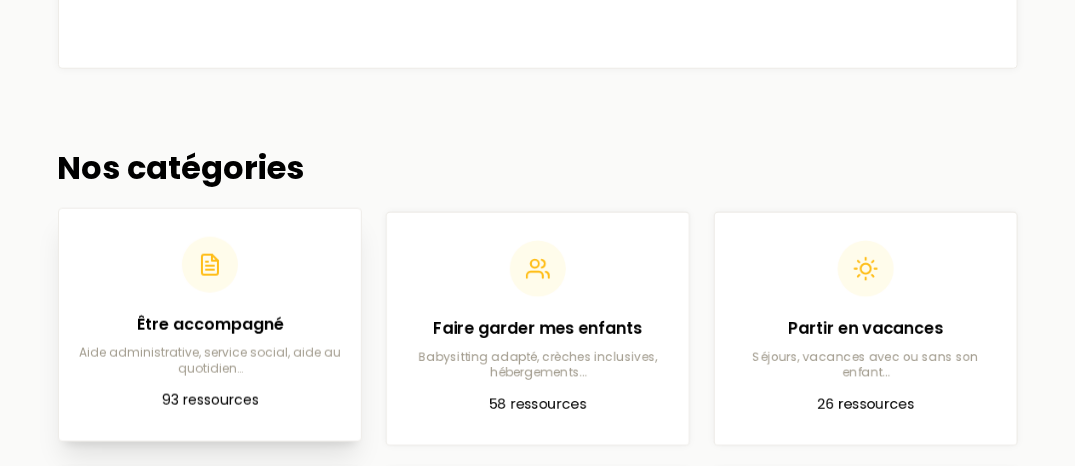 click at bounding box center (210, 265) 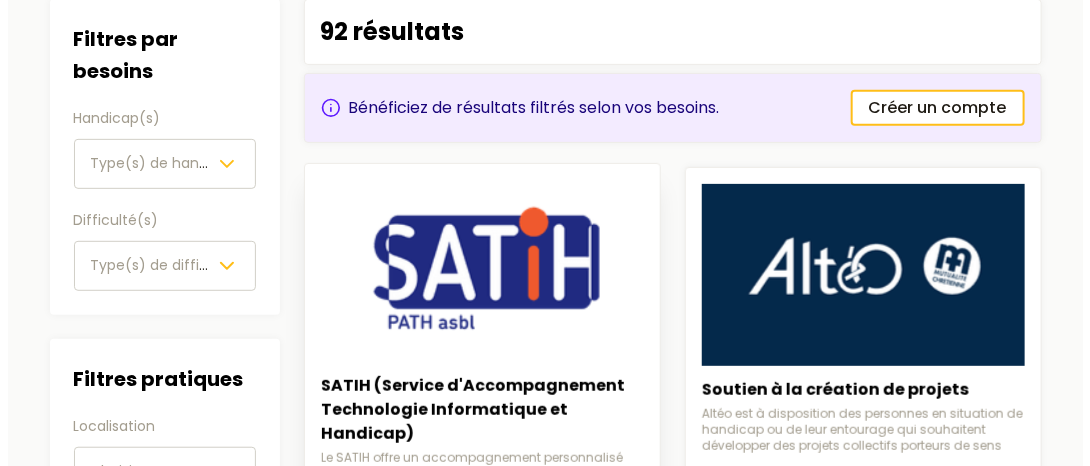scroll, scrollTop: 100, scrollLeft: 0, axis: vertical 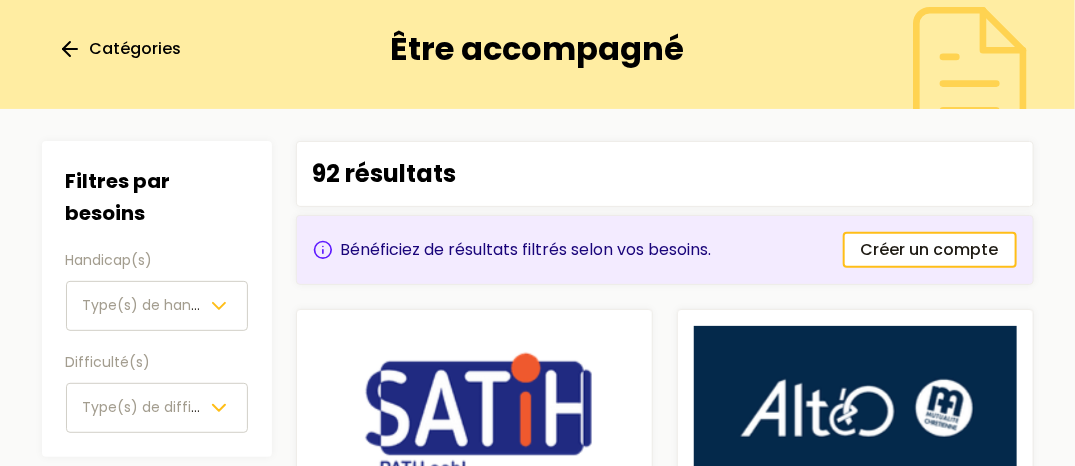 click on "Type(s) de handicap(s)" at bounding box center [167, 305] 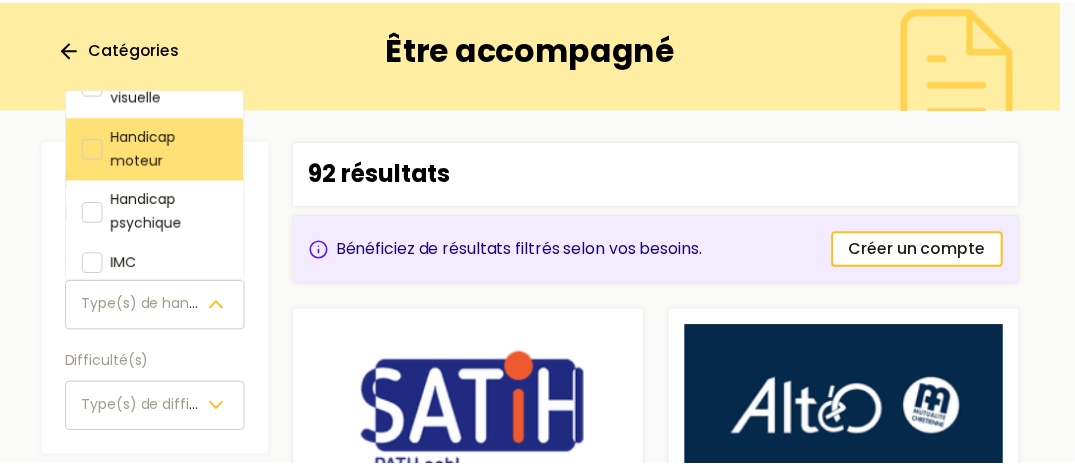 scroll, scrollTop: 200, scrollLeft: 0, axis: vertical 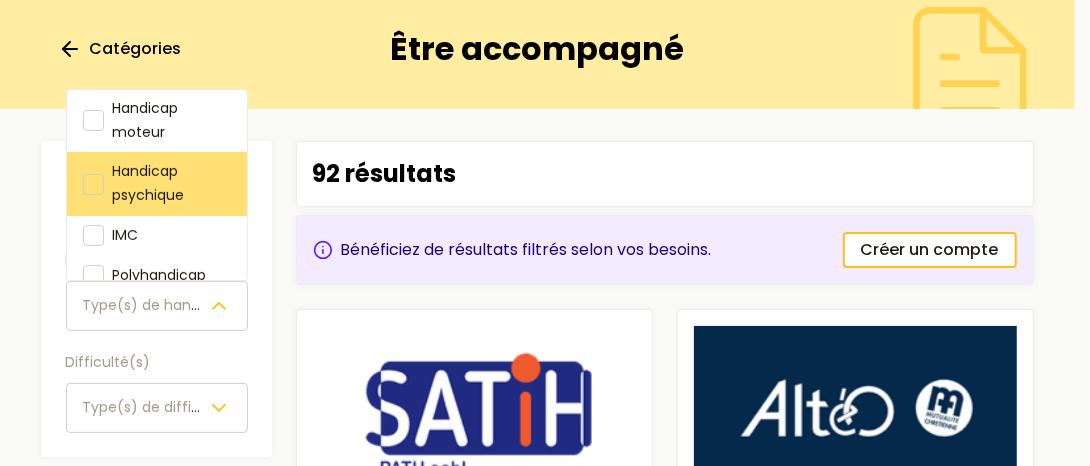 click on "Handicap psychique" at bounding box center [148, 183] 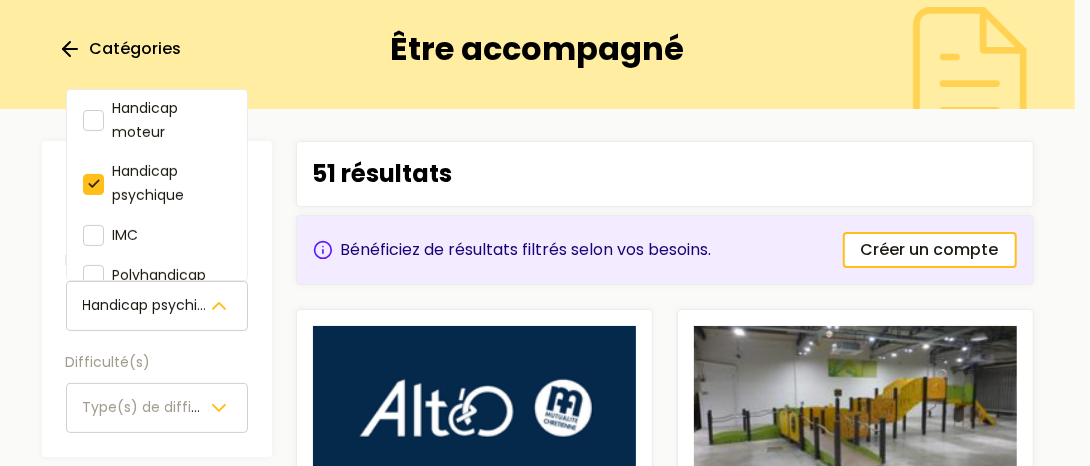 click on "Filtres Filtres par besoins Handicap(s) Handicap psychique Déficience auditive Déficience intellectuelle Déficience visuelle Handicap moteur Handicap psychique IMC Polyhandicap SMA (Amyotrophie spinale) Syndrome génétique Trisomie 21 Troubles d'apprentissages TSA (Autisme) X fragile Difficulté(s) Type(s) de difficulté(s) Filtres pratiques Localisation Choisir une province Age Disponibilité Disponibilité(s) 51 résultats Bénéficiez de résultats filtrés selon vos besoins. Créer un compte Soutien à la création de projets Altéo est à disposition des personnes en situation de handicap ou de leur entourage qui souhaitent développer des projets collectifs porteurs de sens Voir les détails La Chaise en folie Plaine de jeux inclusive accessible à tous les enfants, proposant une balançoire Pmr, un module adapté, jeux sensoriels, [MEDICAL_DATA]... Voir les détails Accompagnement de l'enfant à besoins spécifiques et de sa famille Voir les détails Service d'accompagnement - Le SAPHA Voir les détails" at bounding box center (538, 1535) 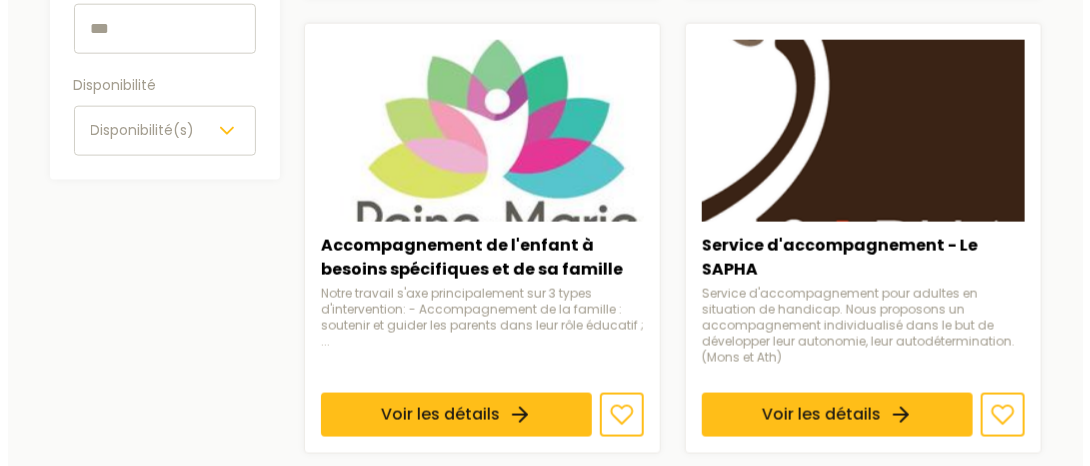 scroll, scrollTop: 600, scrollLeft: 0, axis: vertical 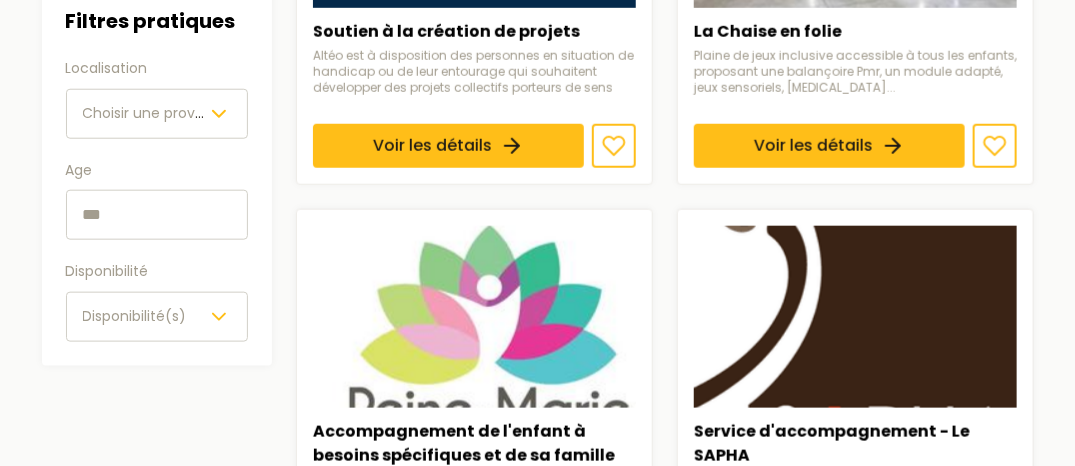 click on "Choisir une province" at bounding box center [154, 113] 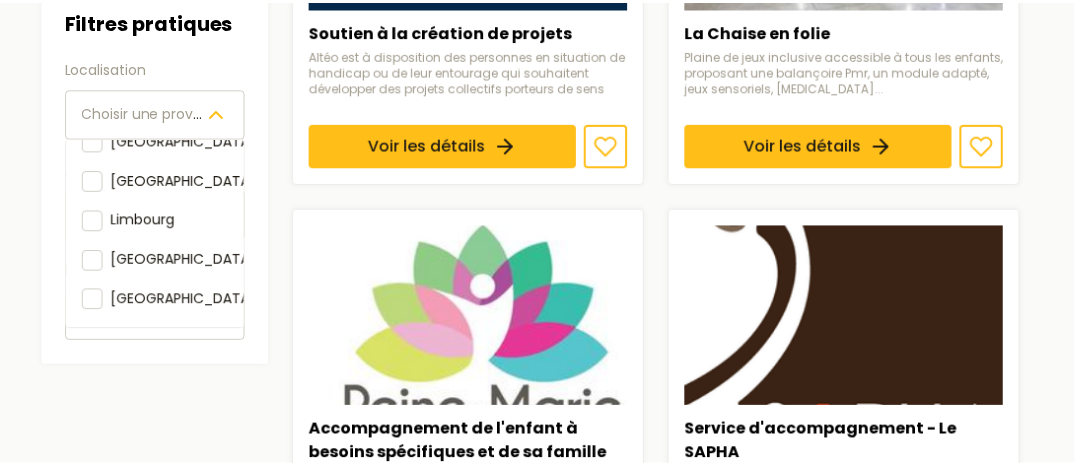scroll, scrollTop: 342, scrollLeft: 0, axis: vertical 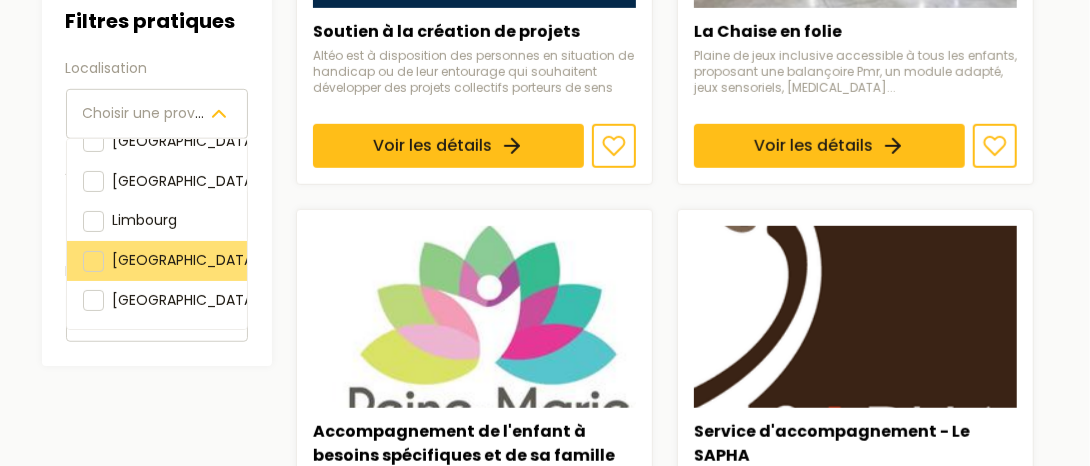 click at bounding box center [93, 260] 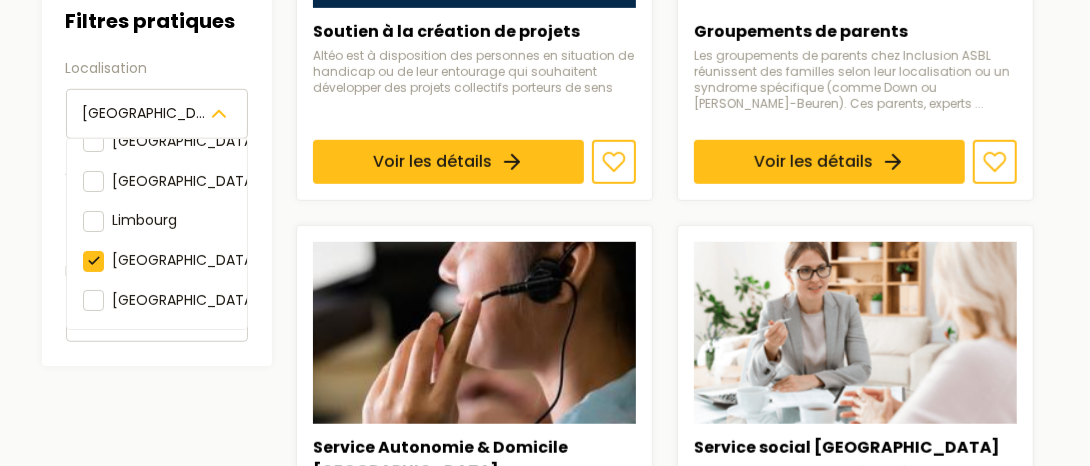 click on "Filtres Filtres par besoins Handicap(s) Handicap psychique Difficulté(s) Type(s) de difficulté(s) Filtres pratiques Localisation [GEOGRAPHIC_DATA] [GEOGRAPHIC_DATA] [GEOGRAPHIC_DATA] & [GEOGRAPHIC_DATA] [GEOGRAPHIC_DATA] wallon [GEOGRAPHIC_DATA] occidentale Flandre orientale [GEOGRAPHIC_DATA] [GEOGRAPHIC_DATA] [GEOGRAPHIC_DATA] [GEOGRAPHIC_DATA] [GEOGRAPHIC_DATA] Age Disponibilité Disponibilité(s) 11 résultats Bénéficiez de résultats filtrés selon vos besoins. Créer un compte Soutien à la création de projets Altéo est à disposition des personnes en situation de handicap ou de leur entourage qui souhaitent développer des projets collectifs porteurs de sens Voir les détails Groupements de parents  Les groupements de parents chez Inclusion ASBL réunissent des familles selon leur localisation ou un syndrome spécifique (comme Down ou [PERSON_NAME]-Beuren). Ces parents, experts ... Voir les détails Service Autonomie & Domicile Luxembourg Le service Autonomie & Domicile et ses conseillers en autonomie sont là pour vous épauler : ils vous écoutent, vous informent et vous conseillent. ..." at bounding box center [538, 1003] 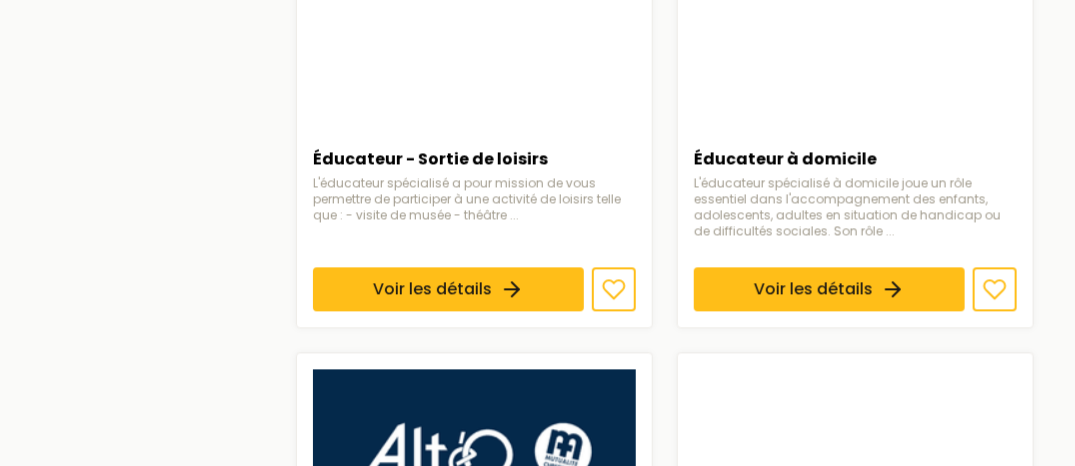 scroll, scrollTop: 1300, scrollLeft: 0, axis: vertical 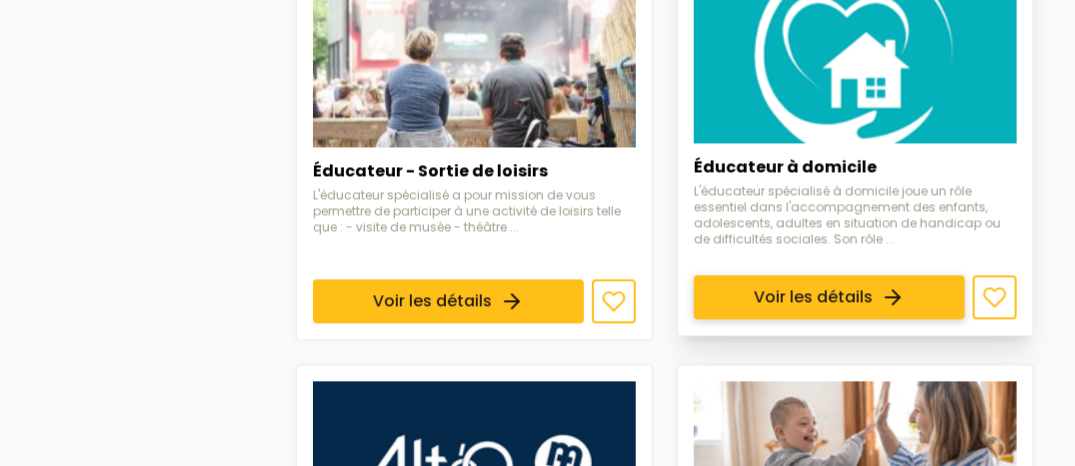 click on "Voir les détails" at bounding box center [829, 297] 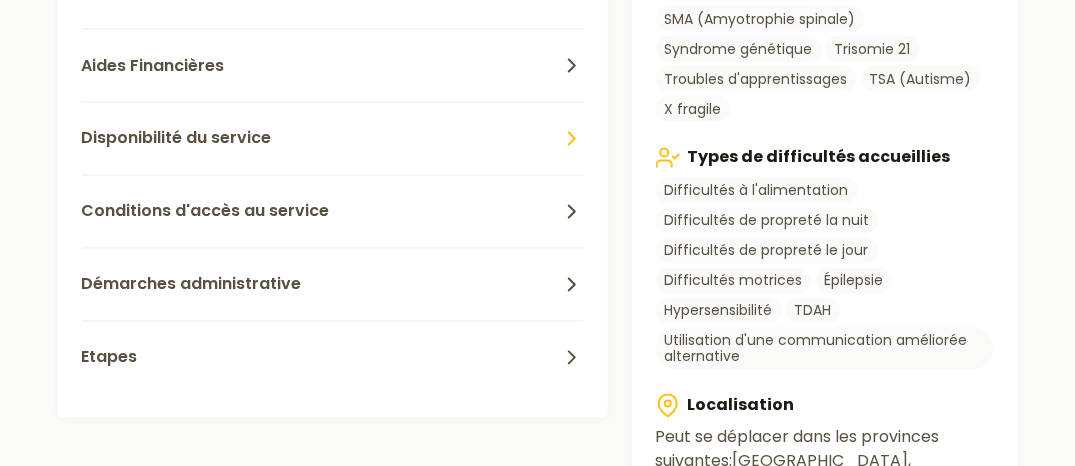 scroll, scrollTop: 1100, scrollLeft: 0, axis: vertical 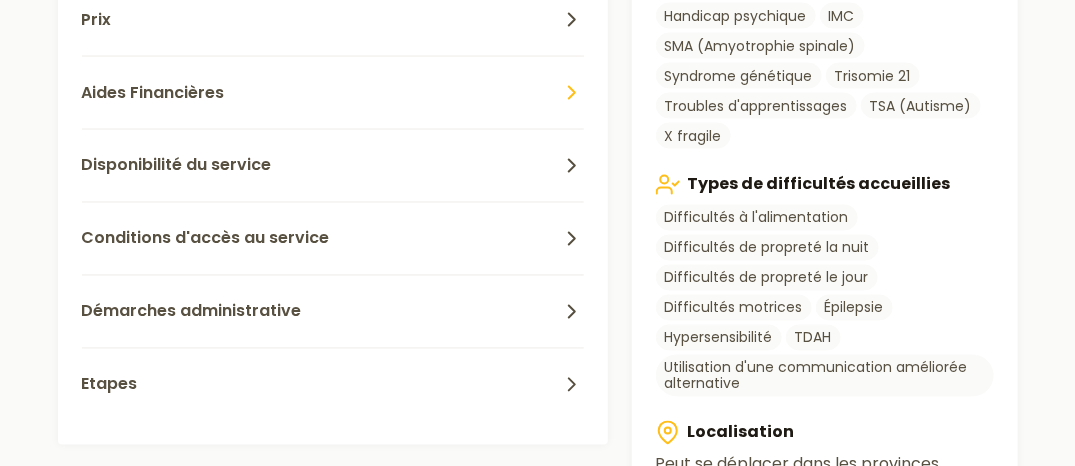 click on "Aides Financières" at bounding box center (333, 92) 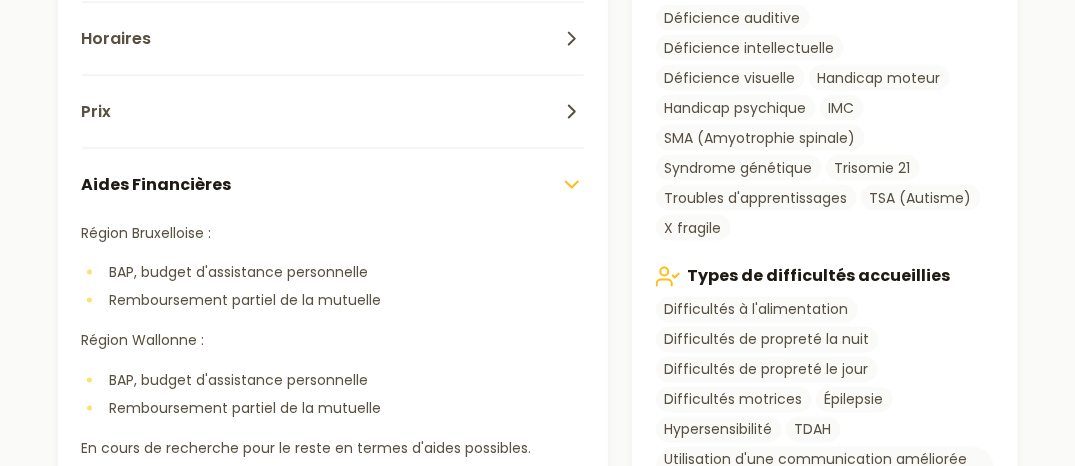 scroll, scrollTop: 800, scrollLeft: 0, axis: vertical 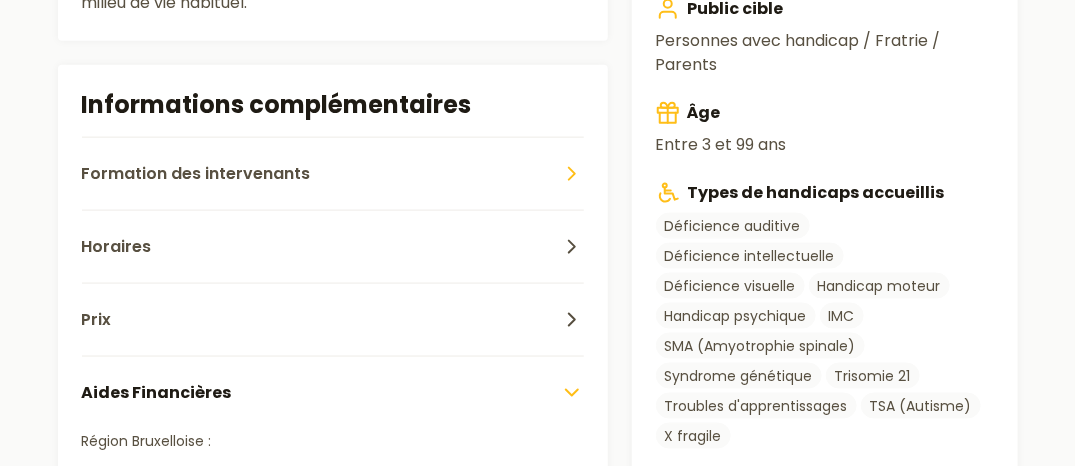 click on "Formation des intervenants" at bounding box center (196, 174) 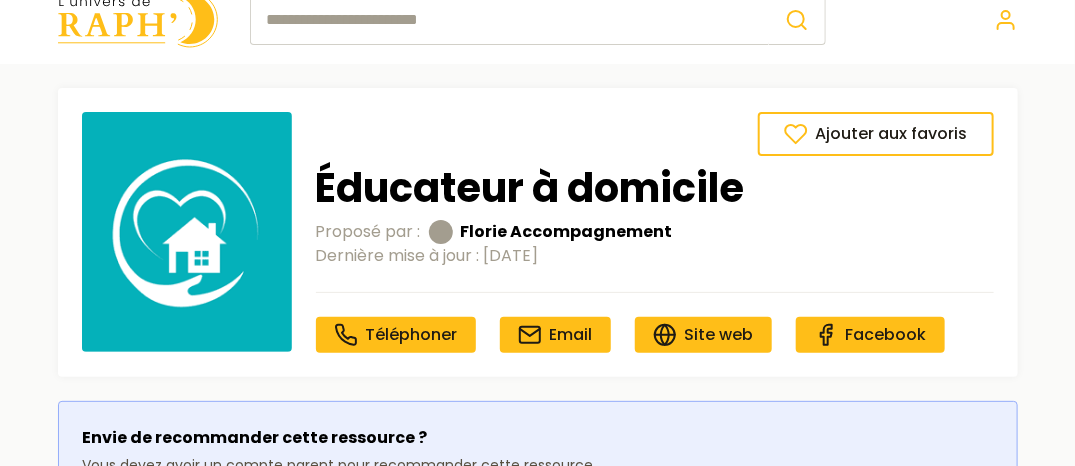 scroll, scrollTop: 0, scrollLeft: 0, axis: both 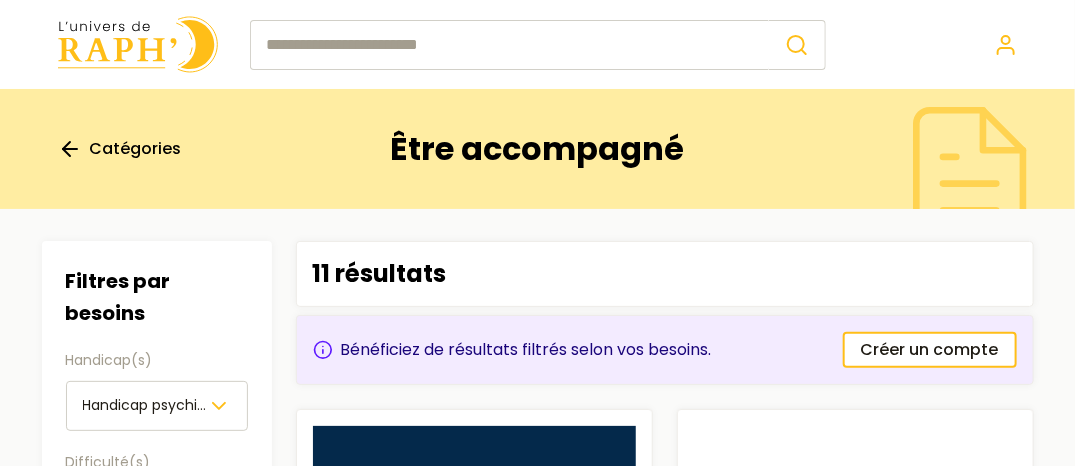 click at bounding box center (138, 44) 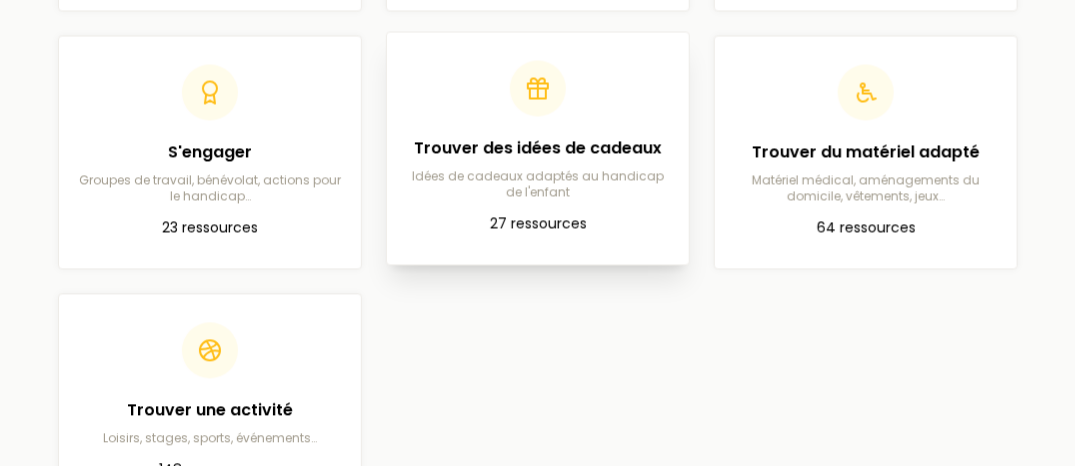 scroll, scrollTop: 1200, scrollLeft: 0, axis: vertical 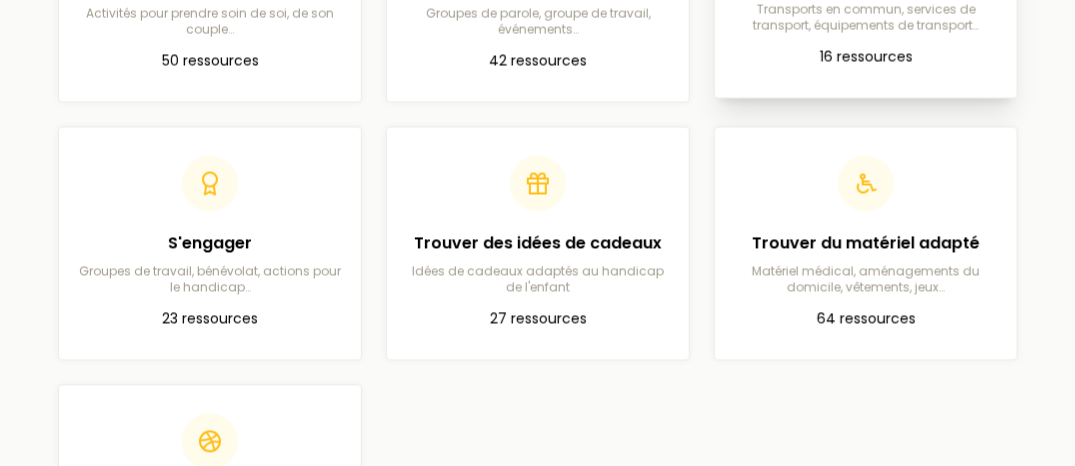 click on "Se déplacer Transports en commun, services de transport, équipements de transport… 16   ressources" at bounding box center (866, -18) 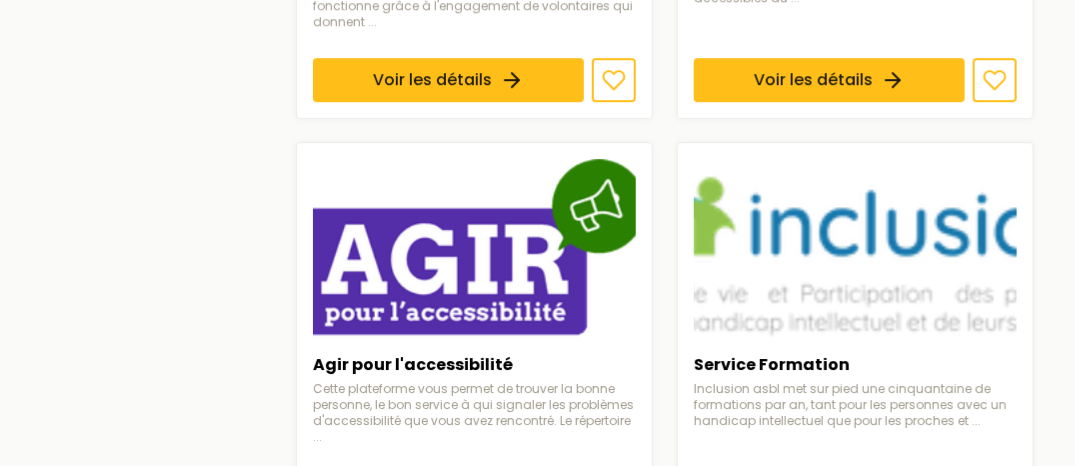 scroll, scrollTop: 2100, scrollLeft: 0, axis: vertical 